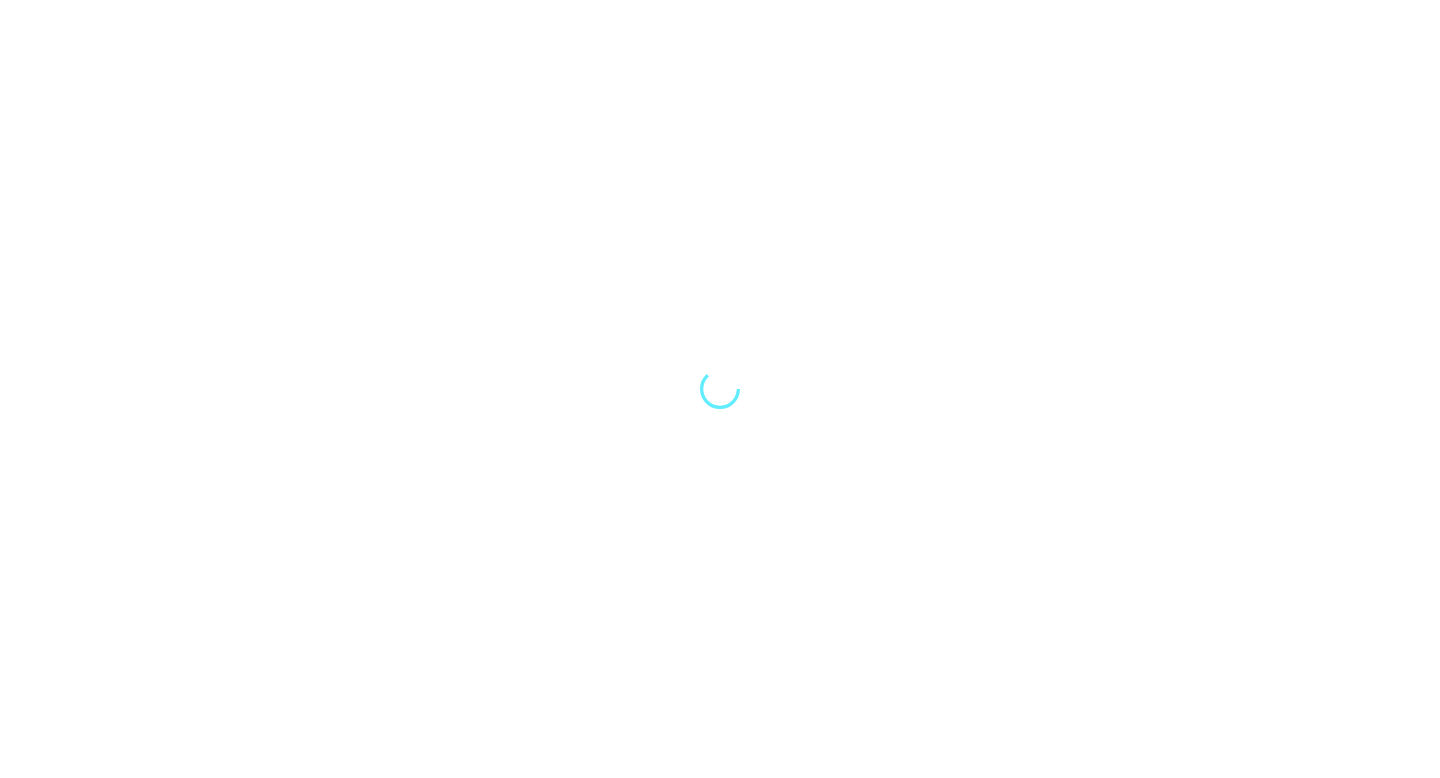 scroll, scrollTop: 0, scrollLeft: 0, axis: both 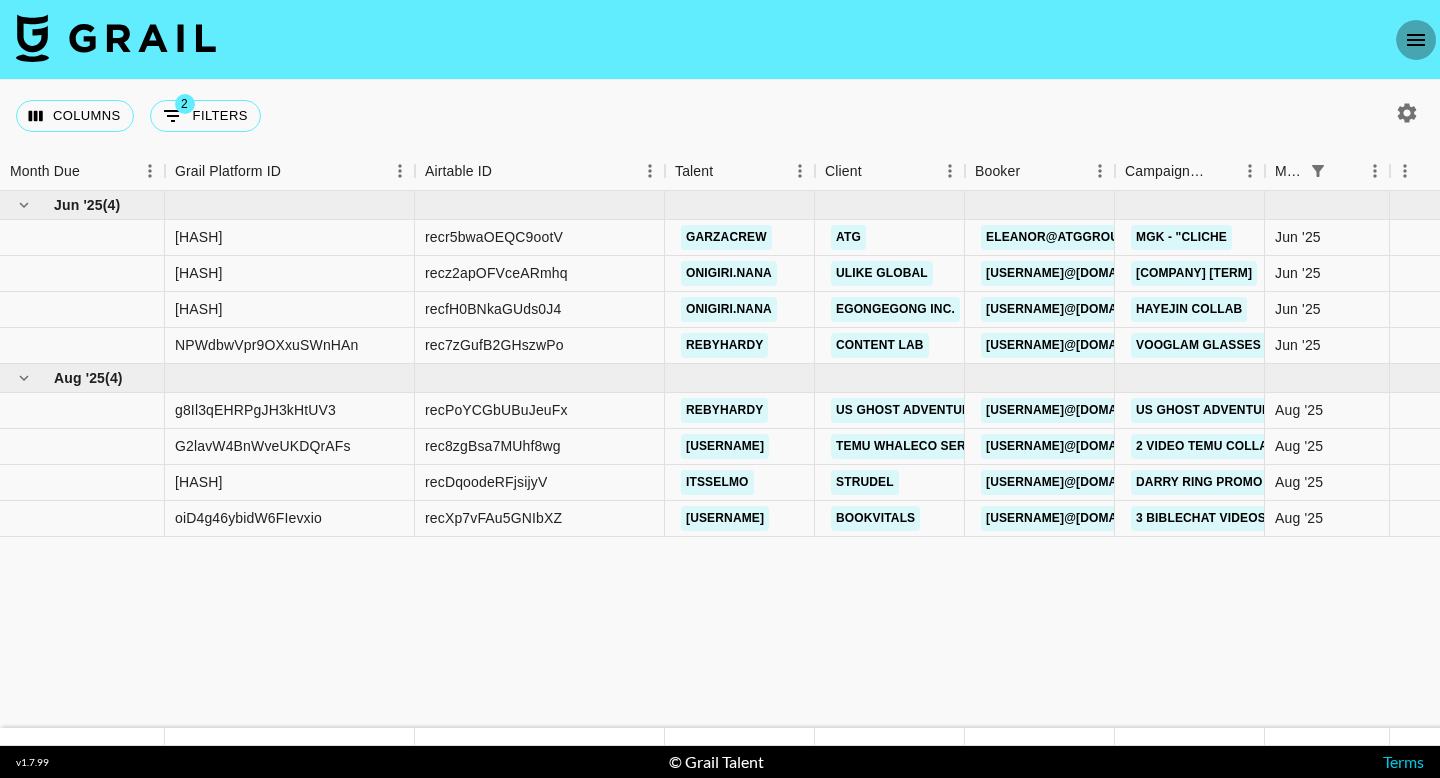 click 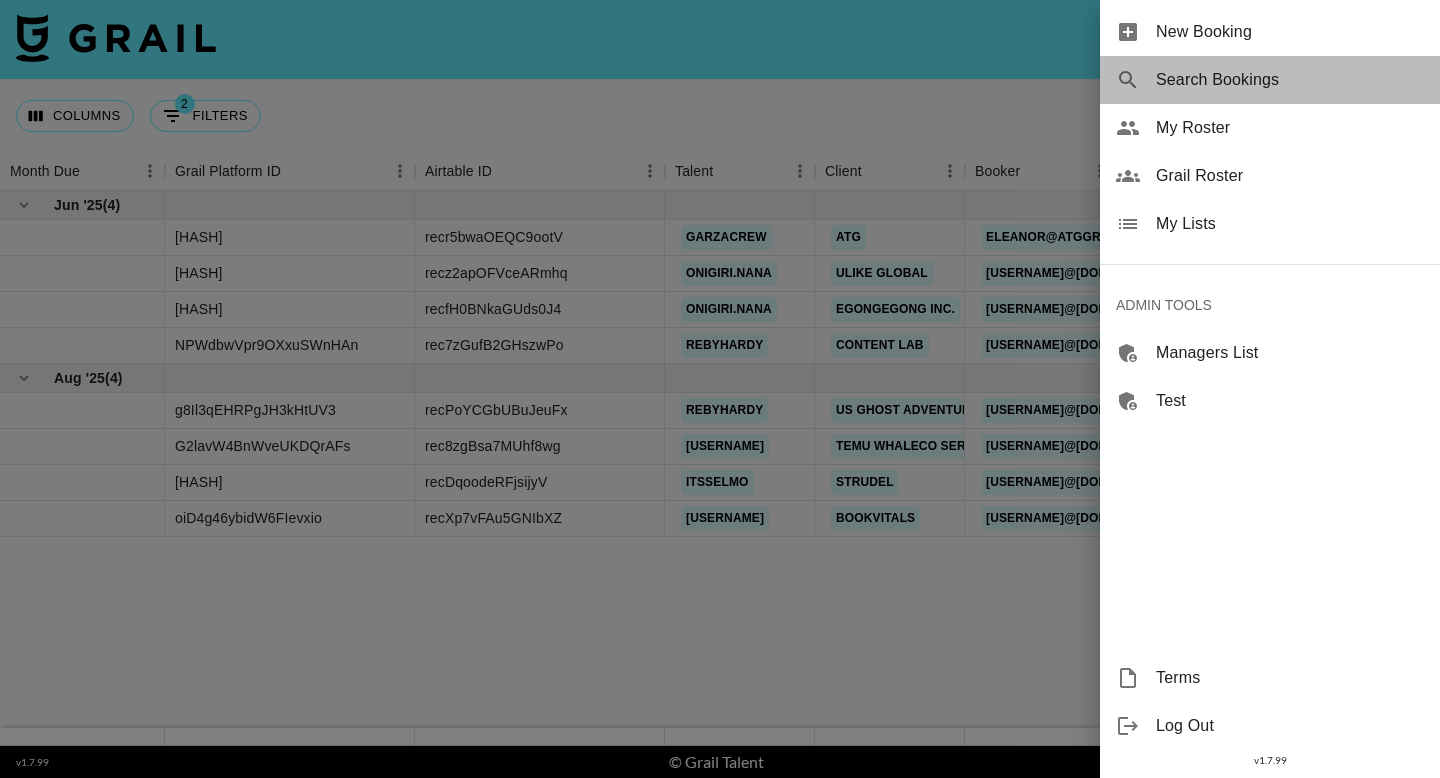click on "Search Bookings" at bounding box center [1290, 80] 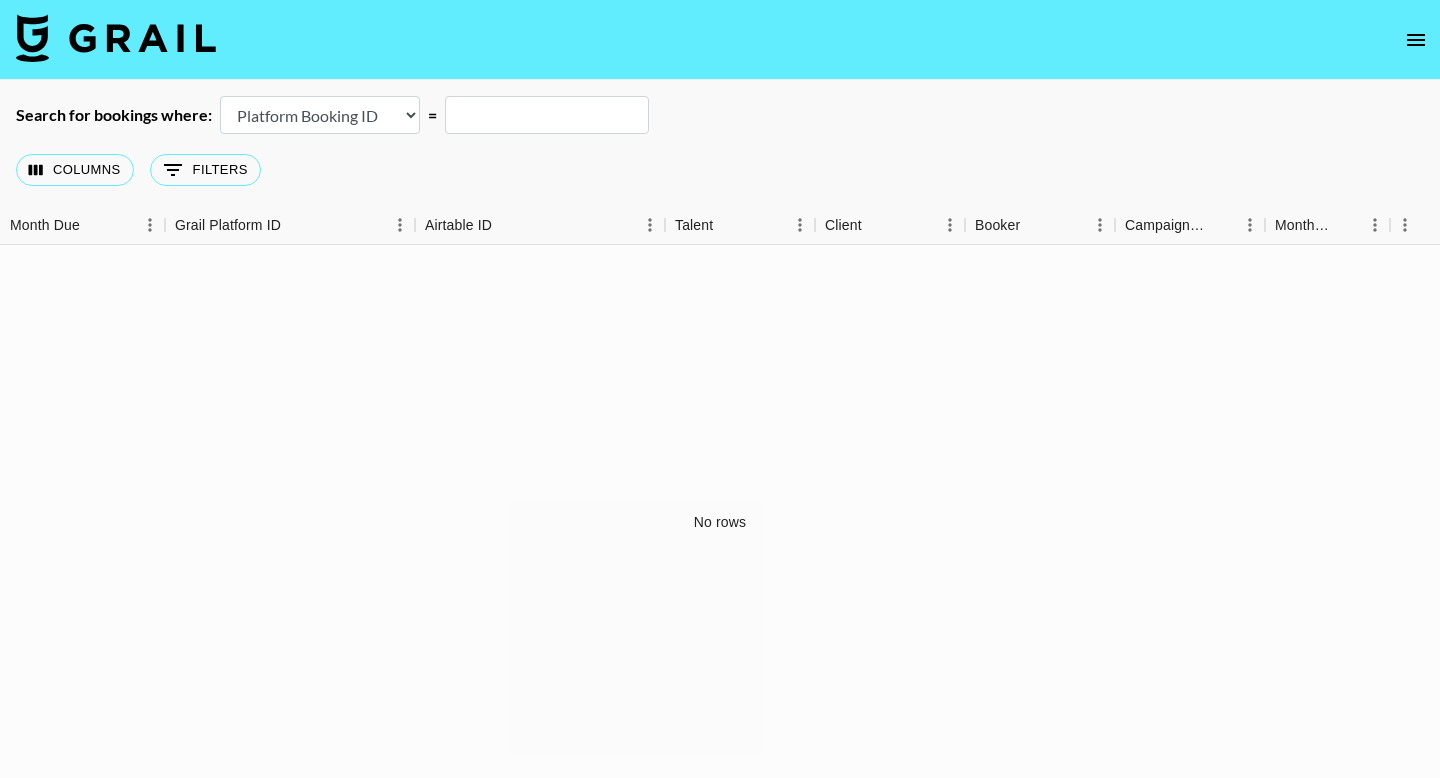 click at bounding box center (1416, 40) 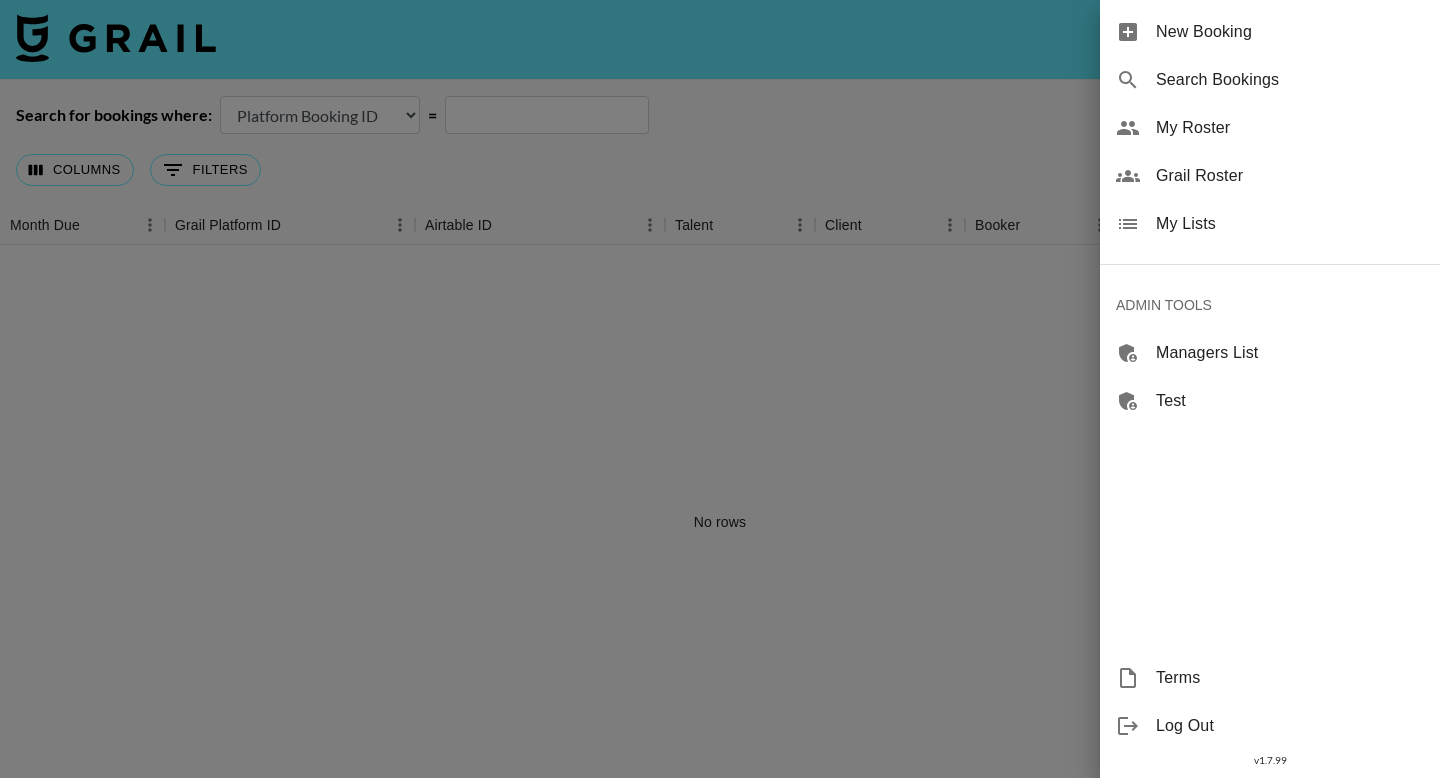 click on "Grail Roster" at bounding box center [1290, 176] 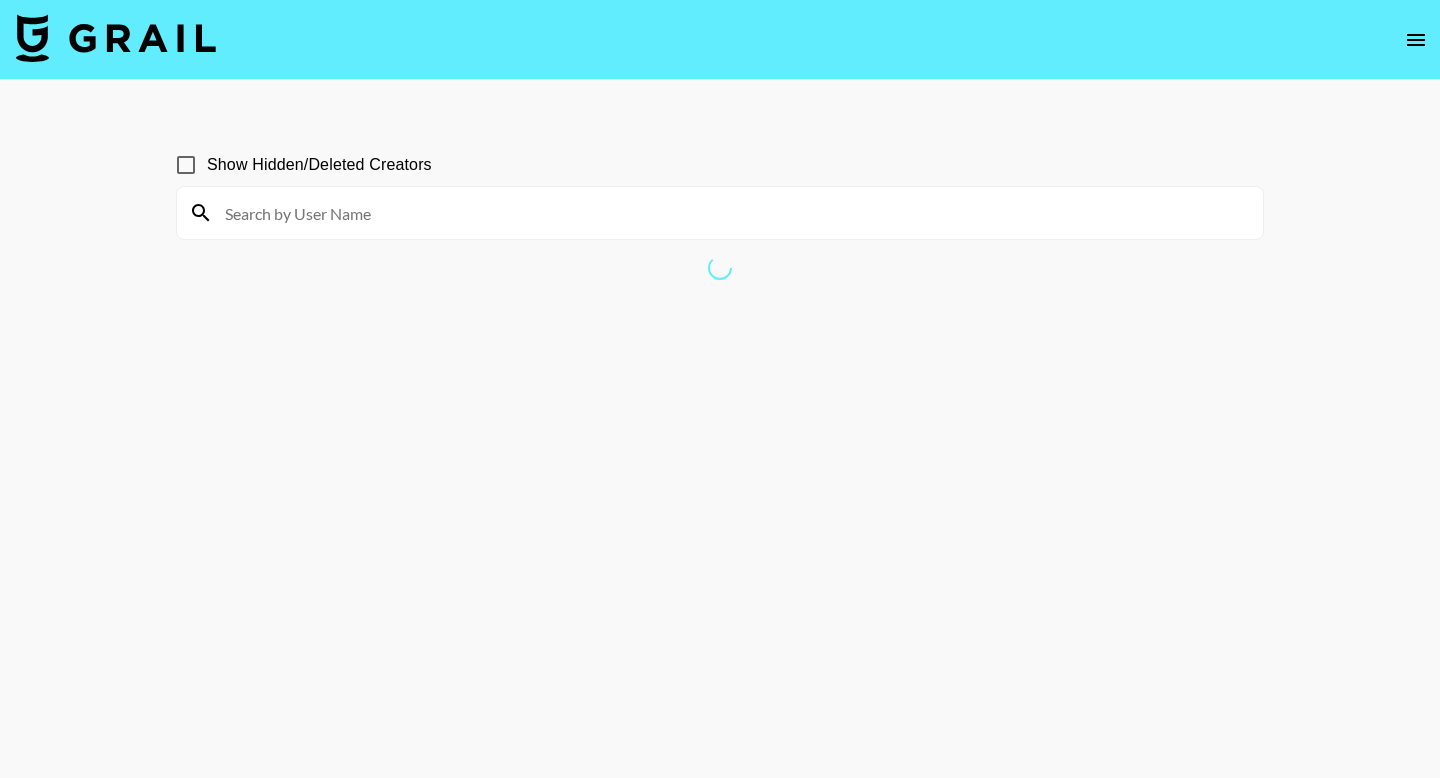 click at bounding box center [732, 213] 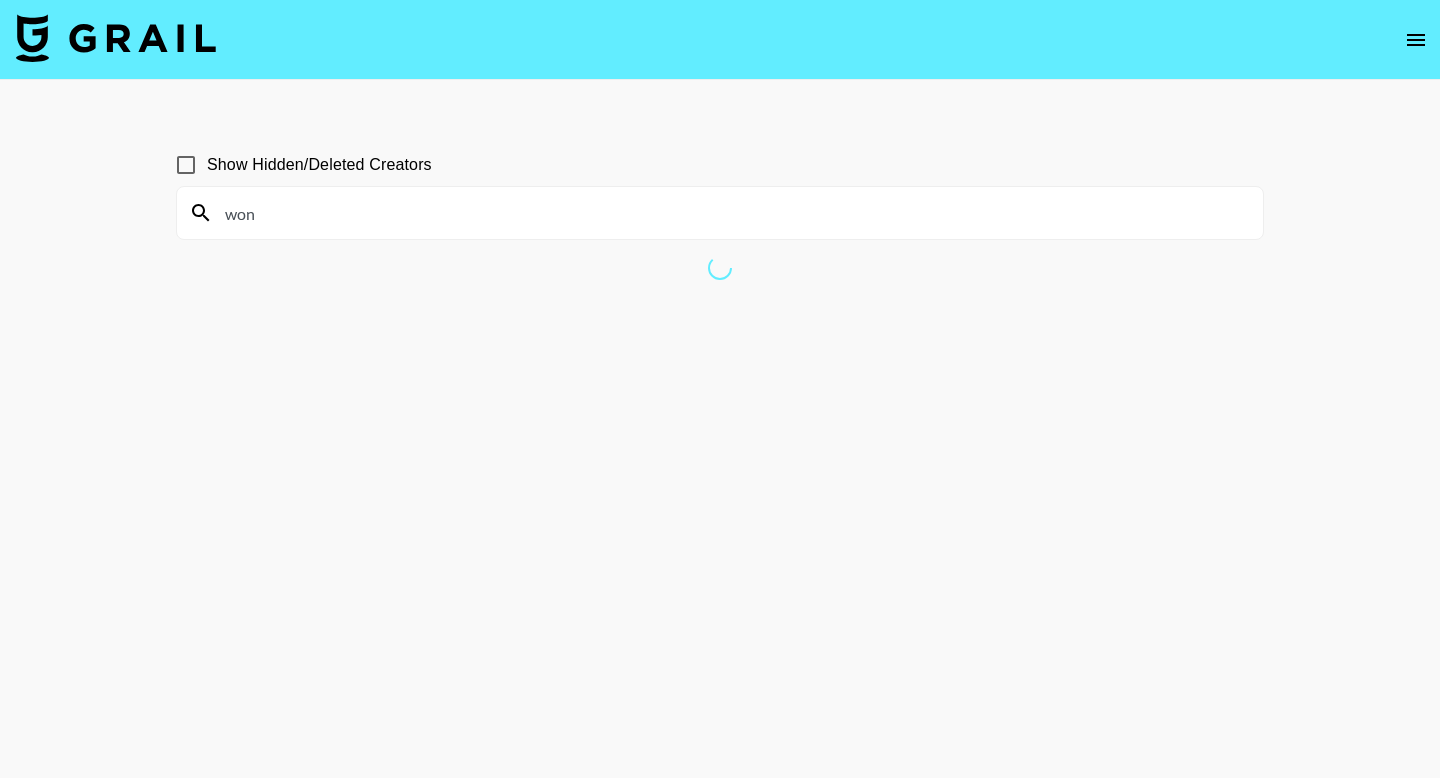 click on "won" at bounding box center [732, 213] 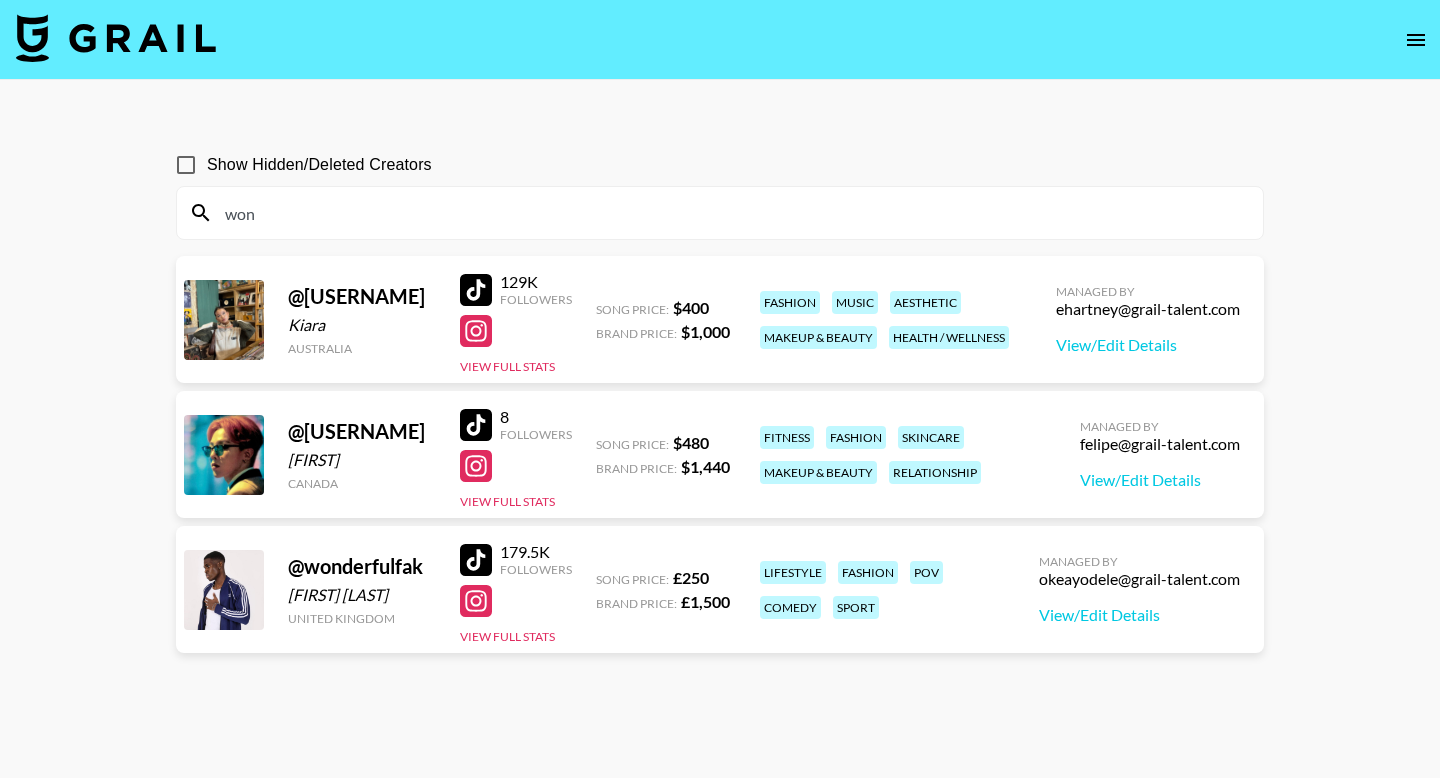 click on "won" at bounding box center (732, 213) 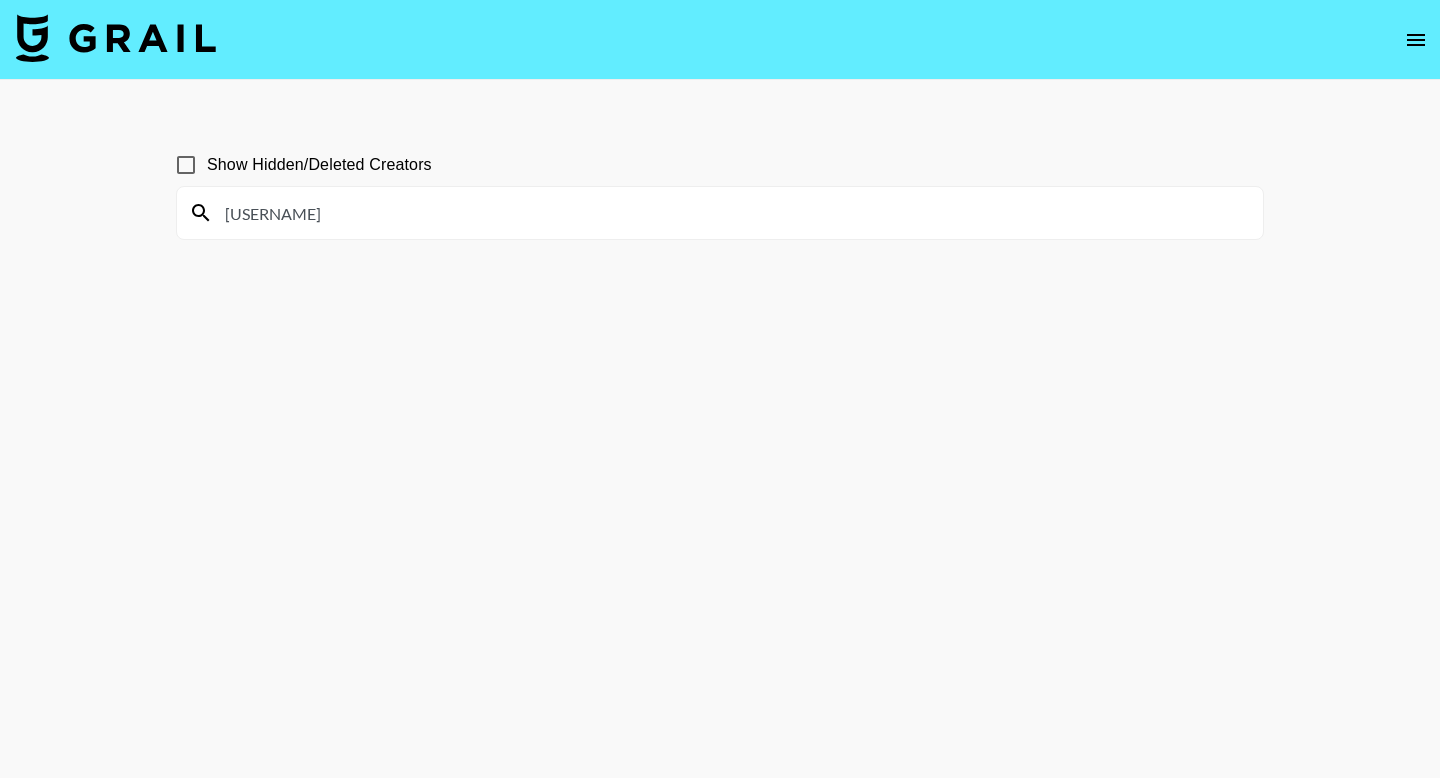 type on "wonderlanddiaryy" 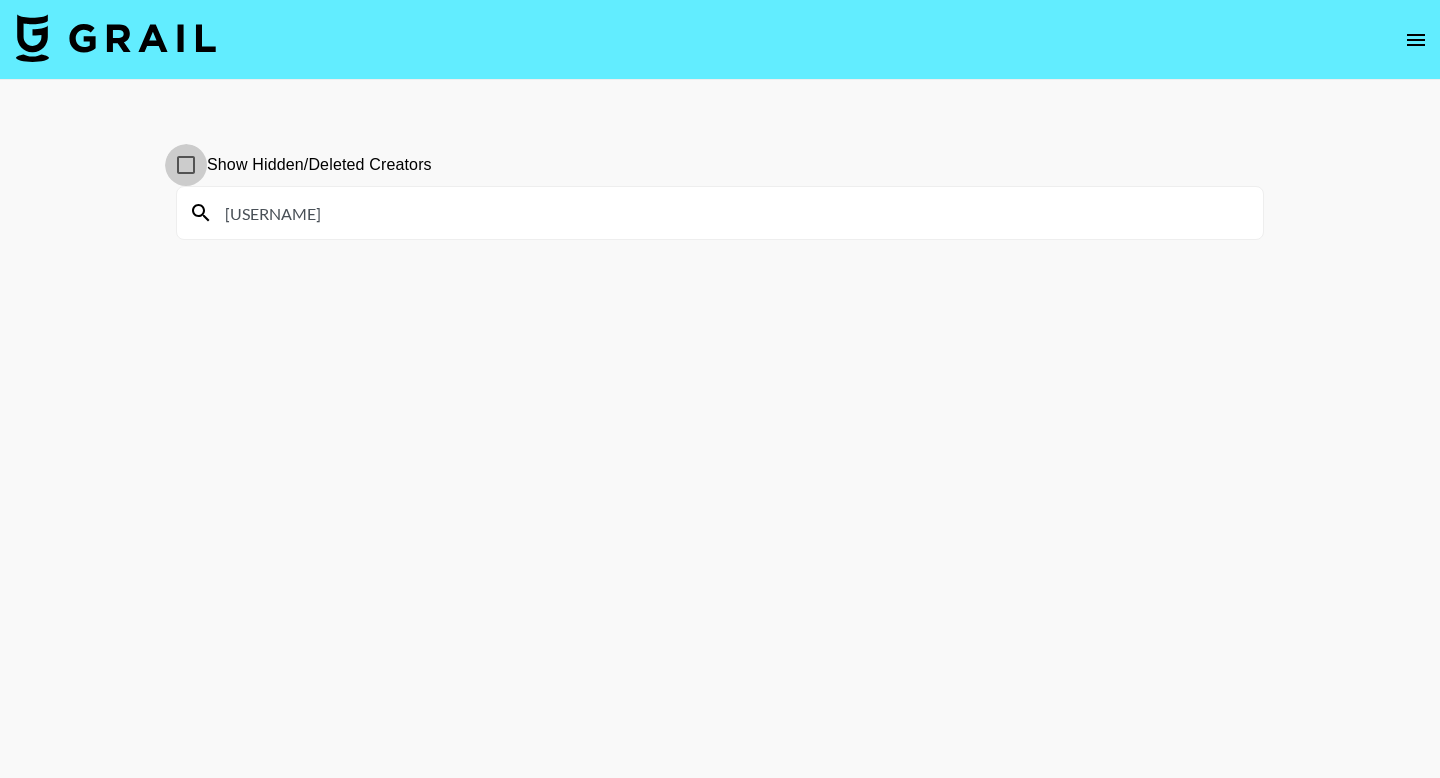 click on "Show Hidden/Deleted Creators" at bounding box center [186, 165] 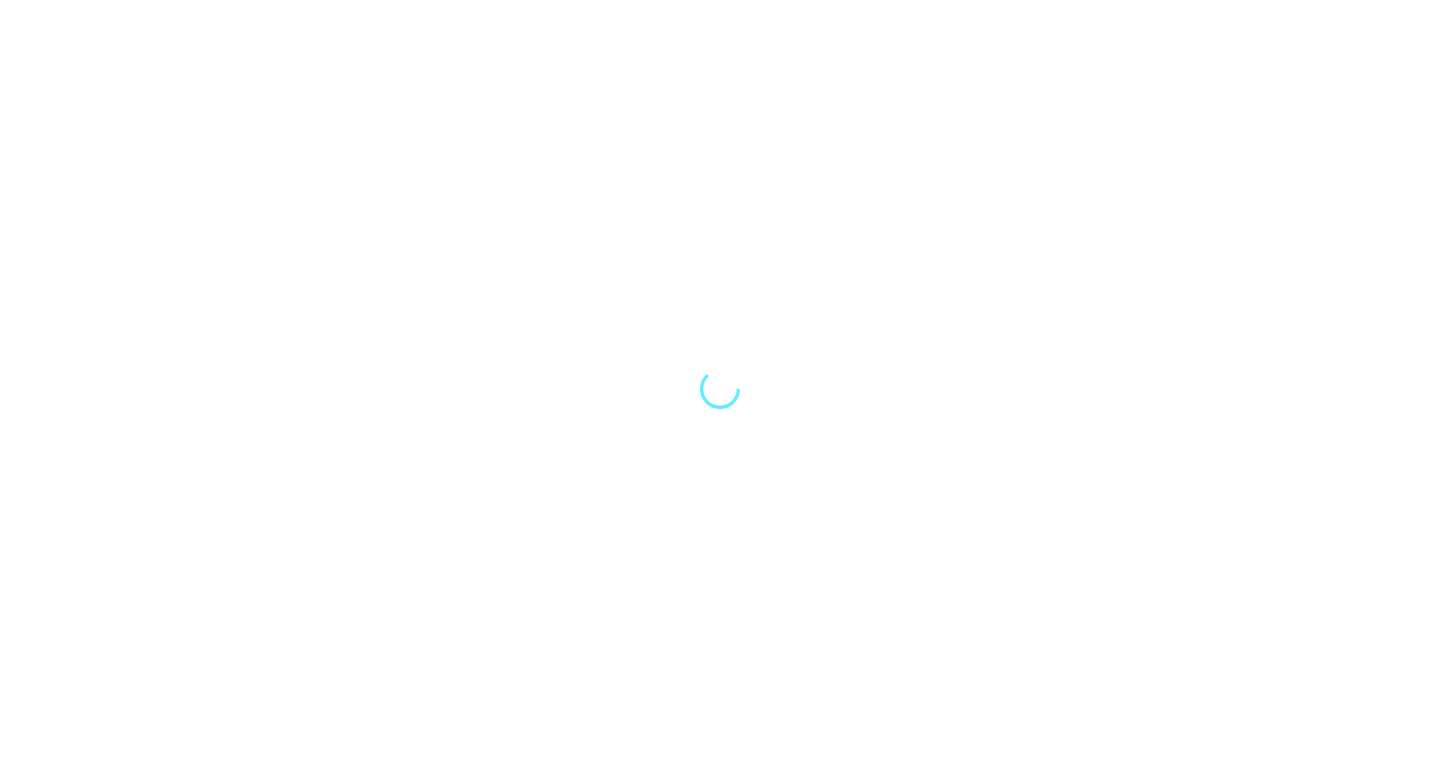 scroll, scrollTop: 0, scrollLeft: 0, axis: both 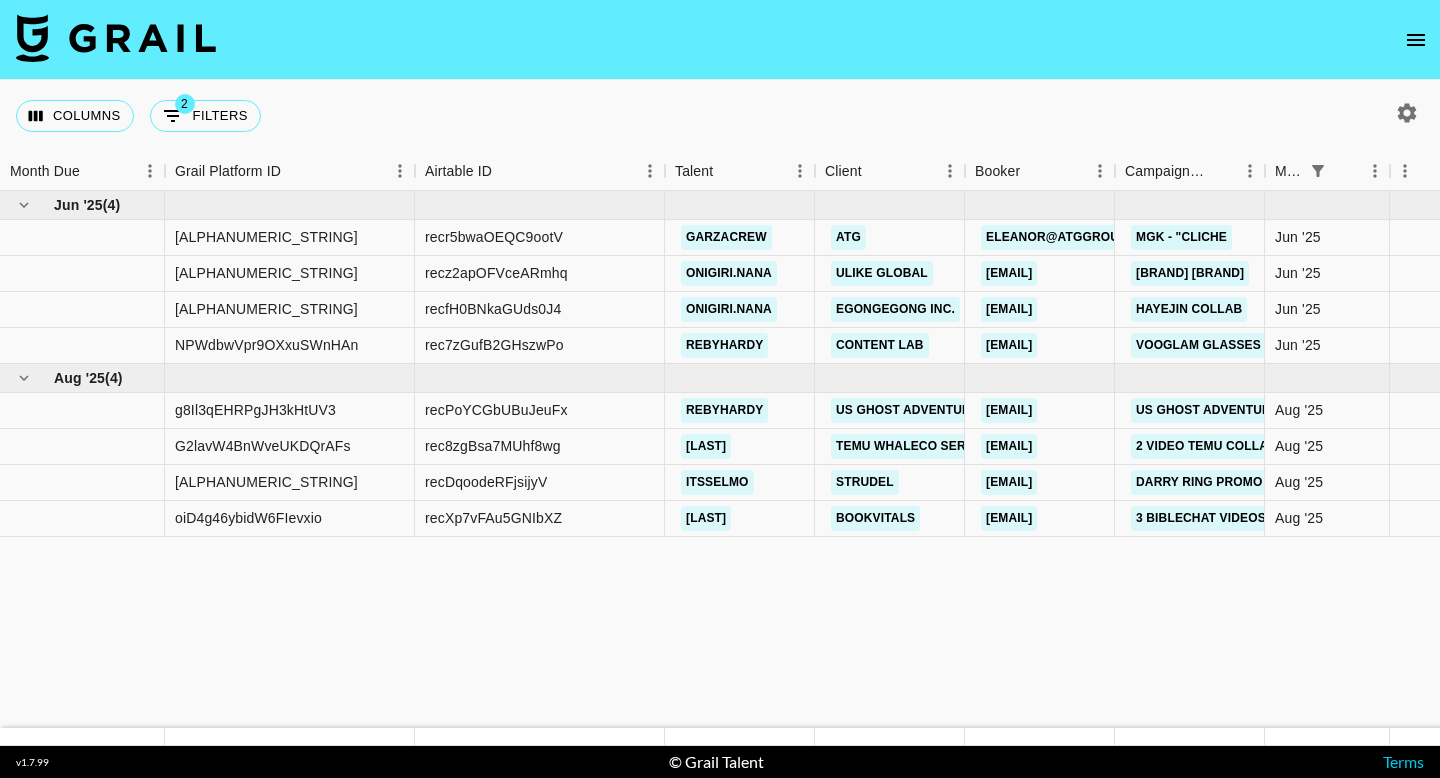 click 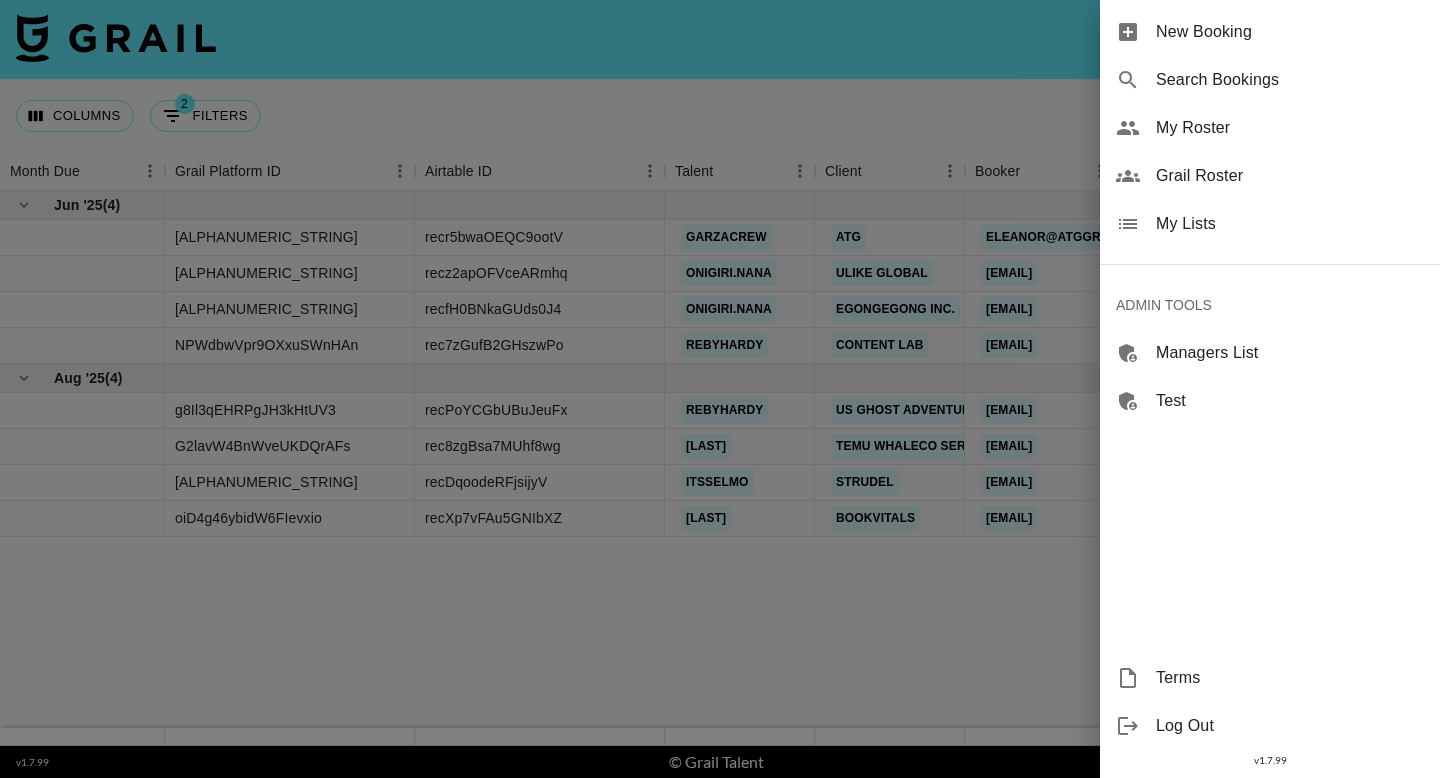click on "Grail Roster" at bounding box center [1290, 176] 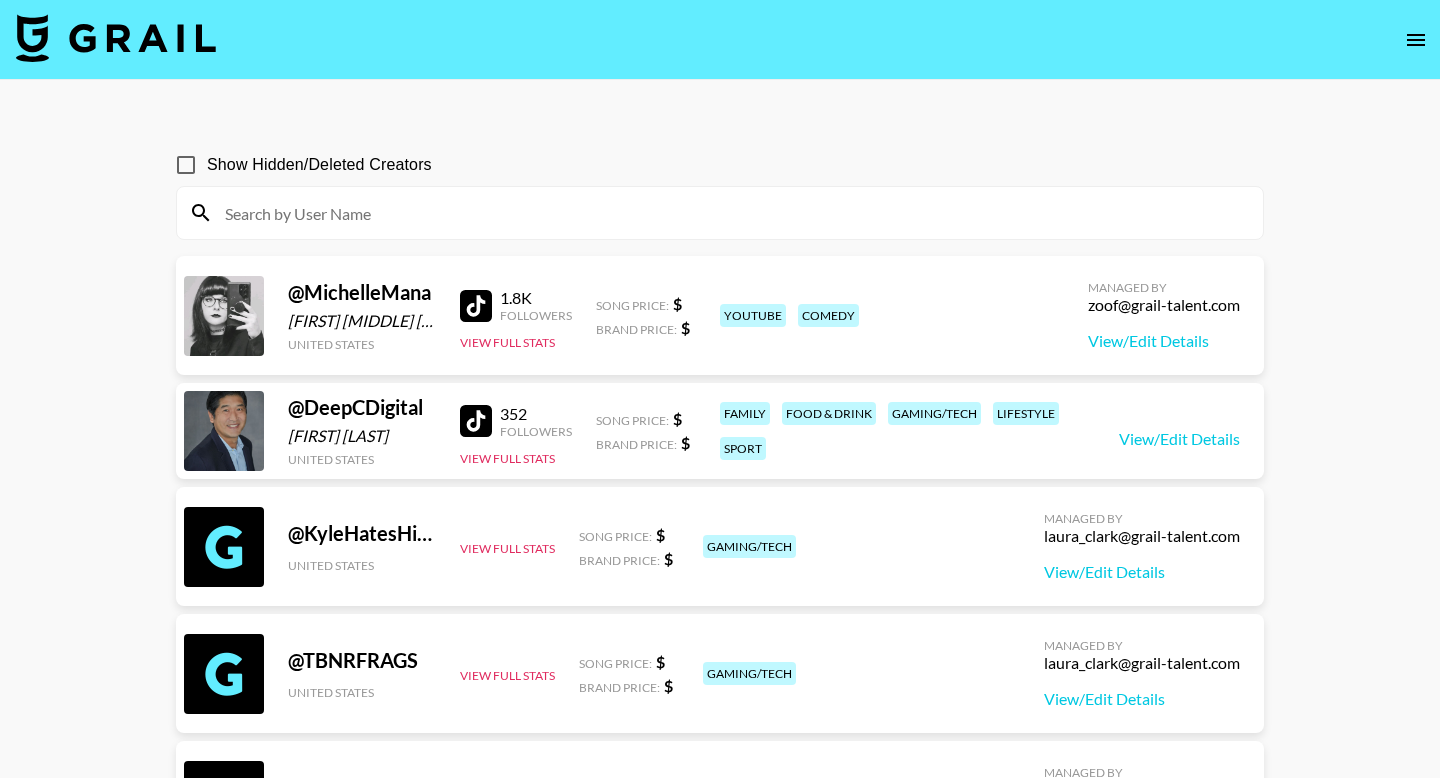 click at bounding box center [732, 213] 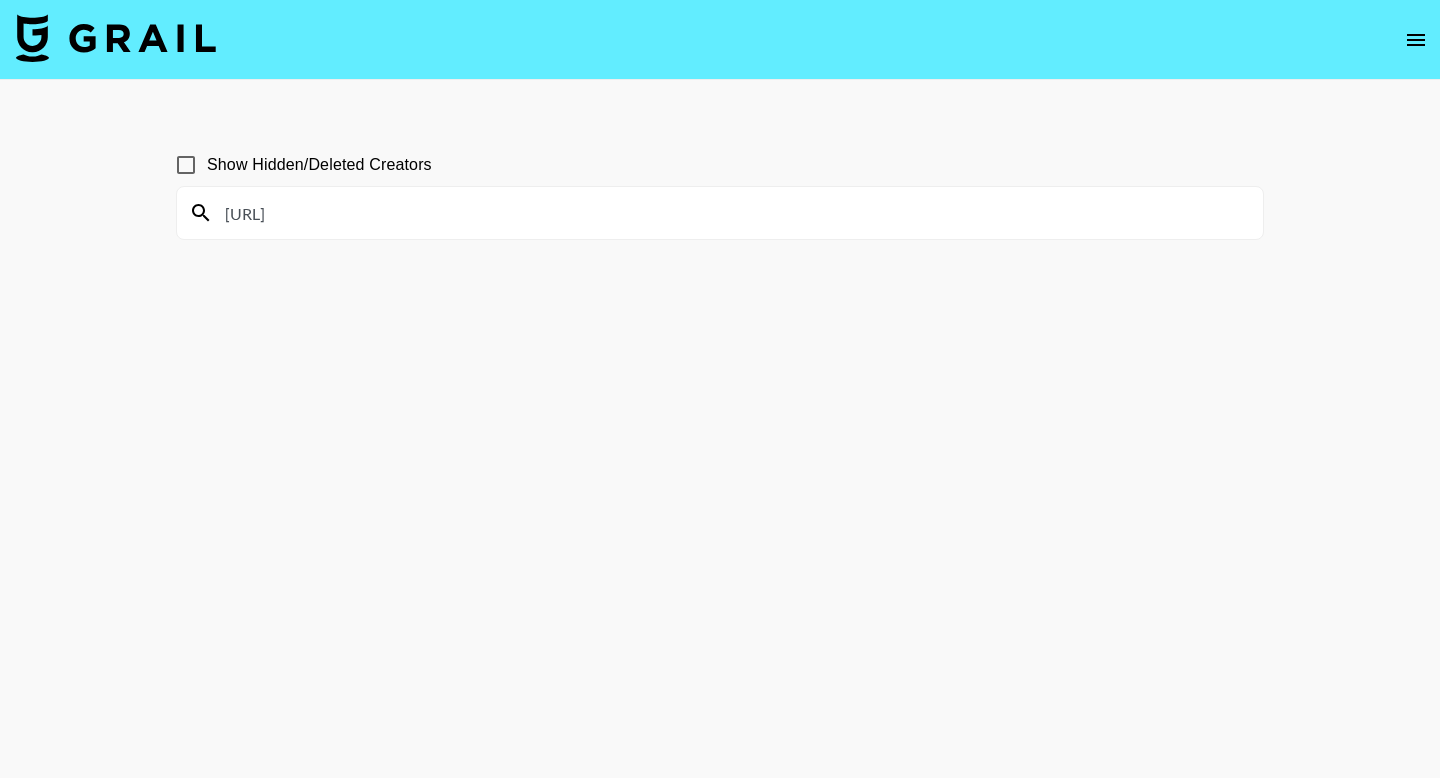 drag, startPoint x: 424, startPoint y: 216, endPoint x: 244, endPoint y: 201, distance: 180.62392 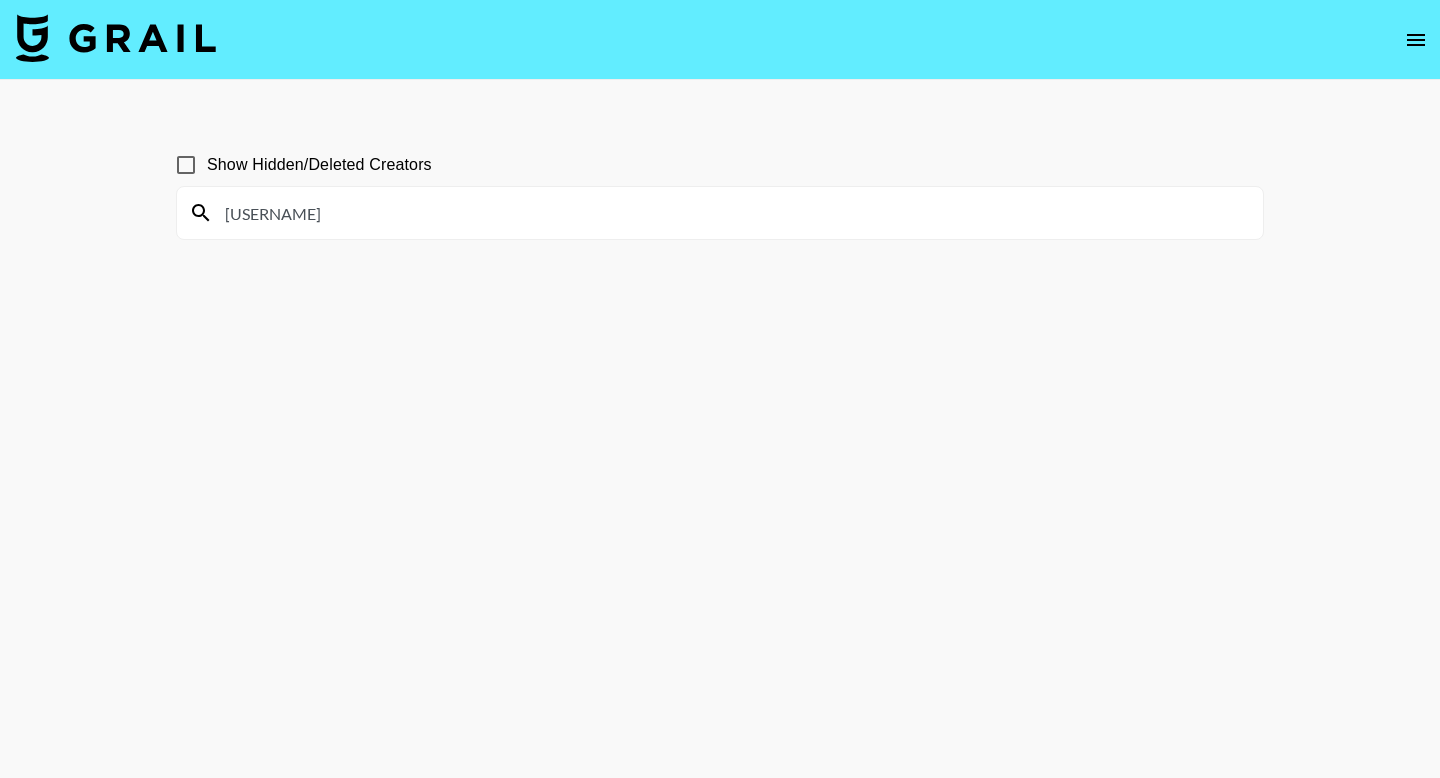 drag, startPoint x: 790, startPoint y: 216, endPoint x: 355, endPoint y: 217, distance: 435.00116 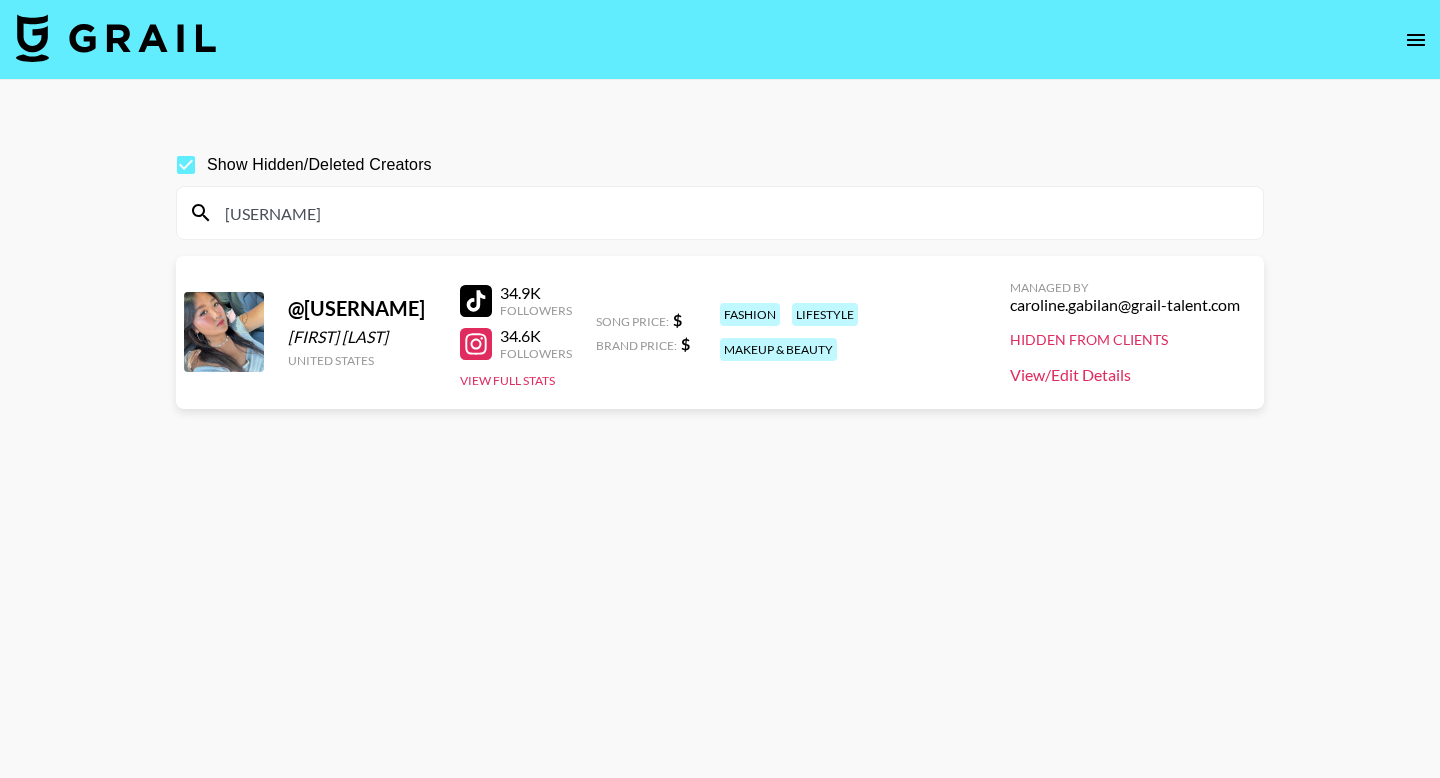click on "View/Edit Details" at bounding box center (1125, 375) 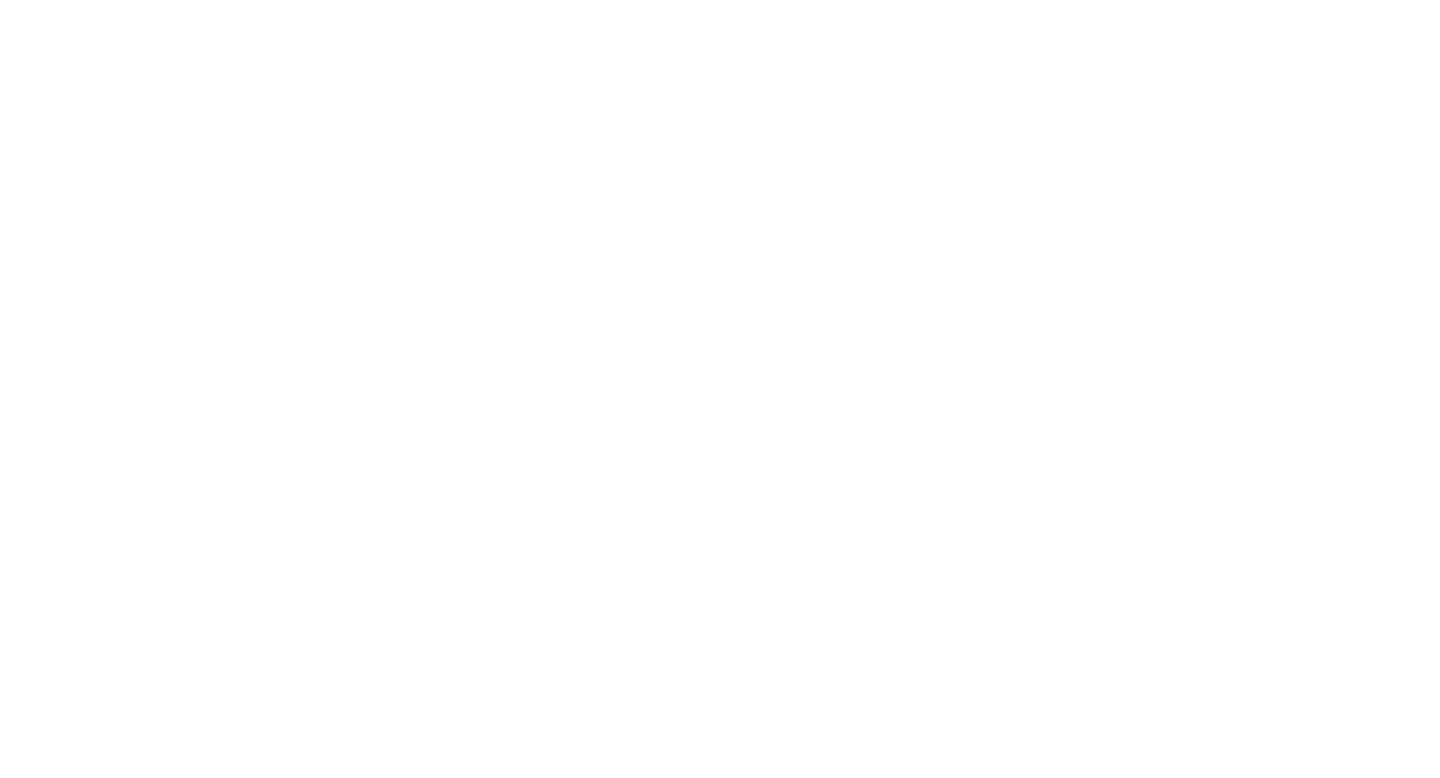 scroll, scrollTop: 0, scrollLeft: 0, axis: both 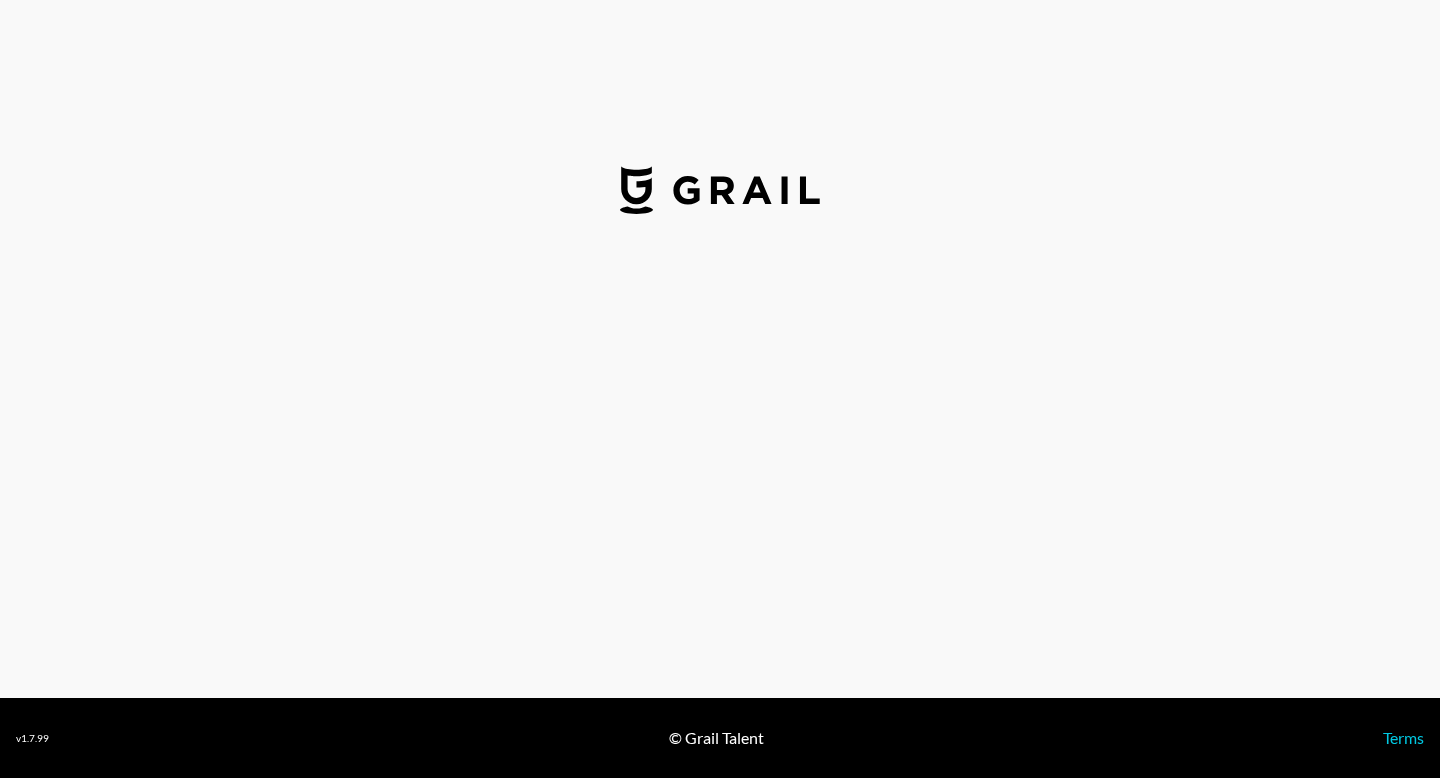 select on "USD" 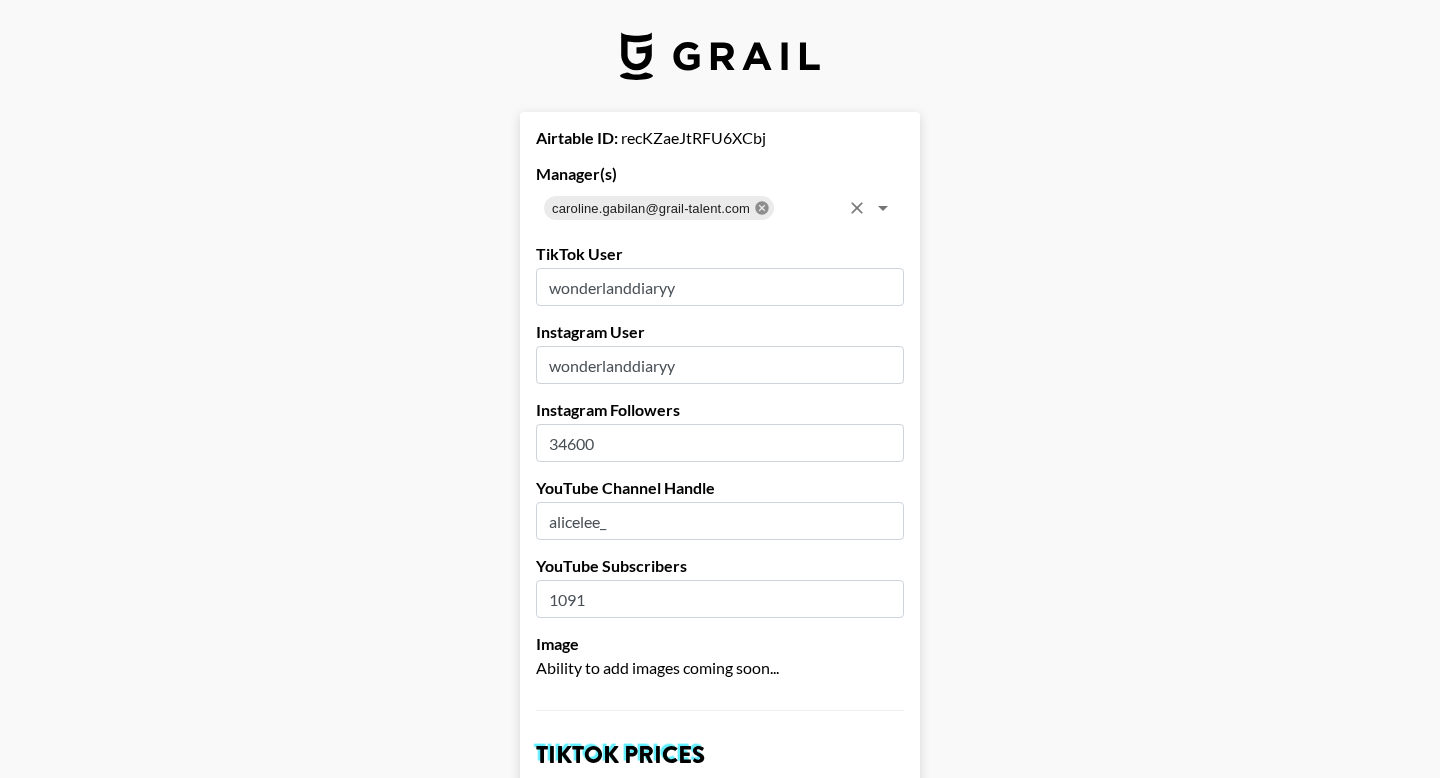 click 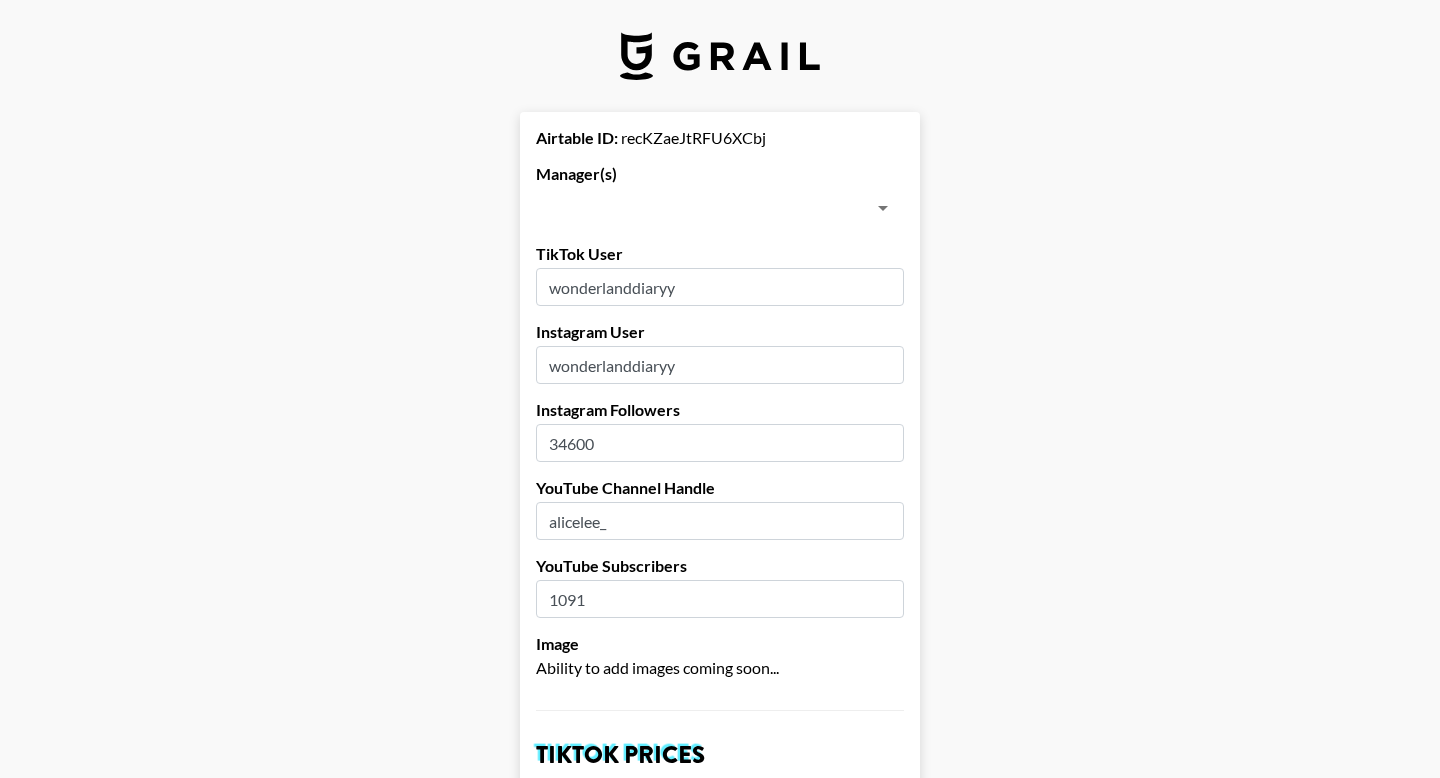click at bounding box center [703, 208] 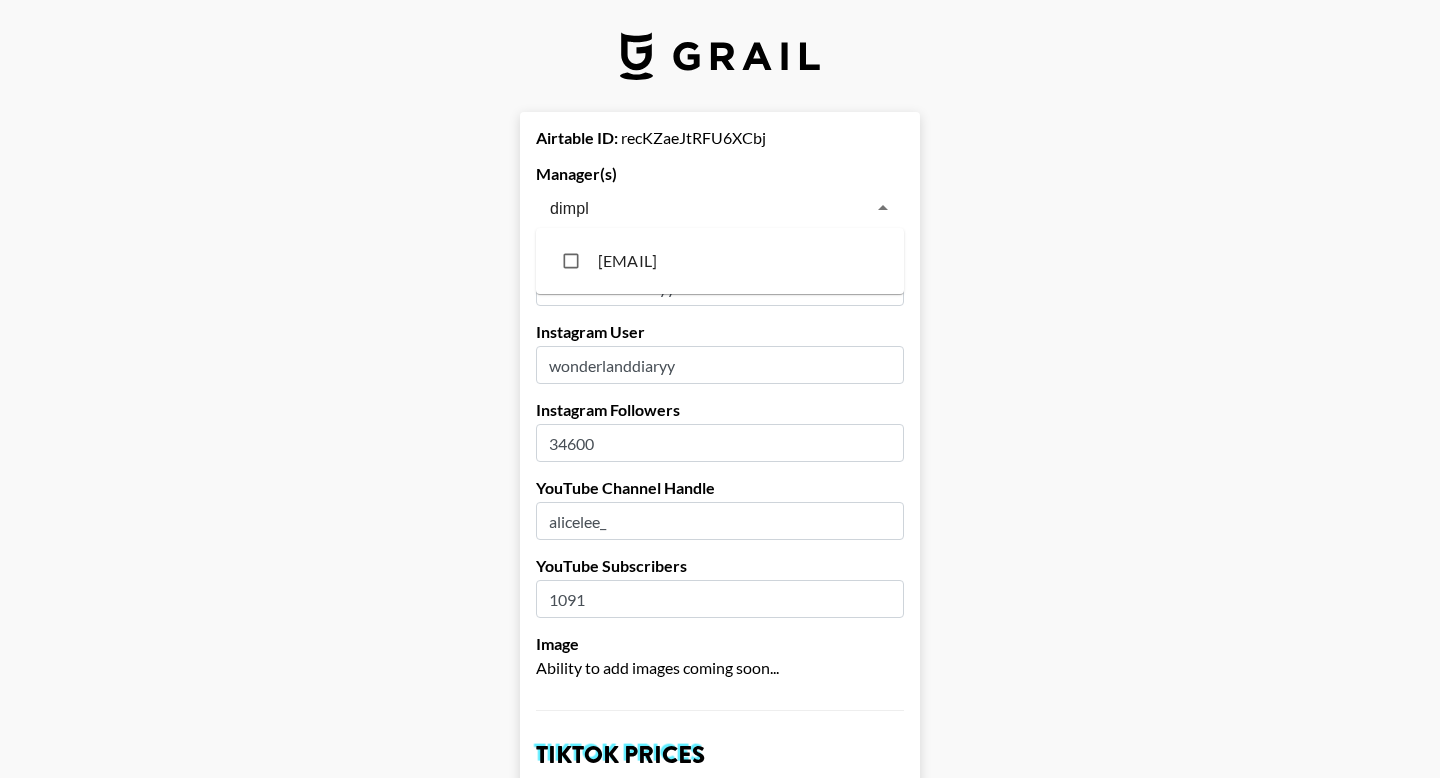 type on "dimple" 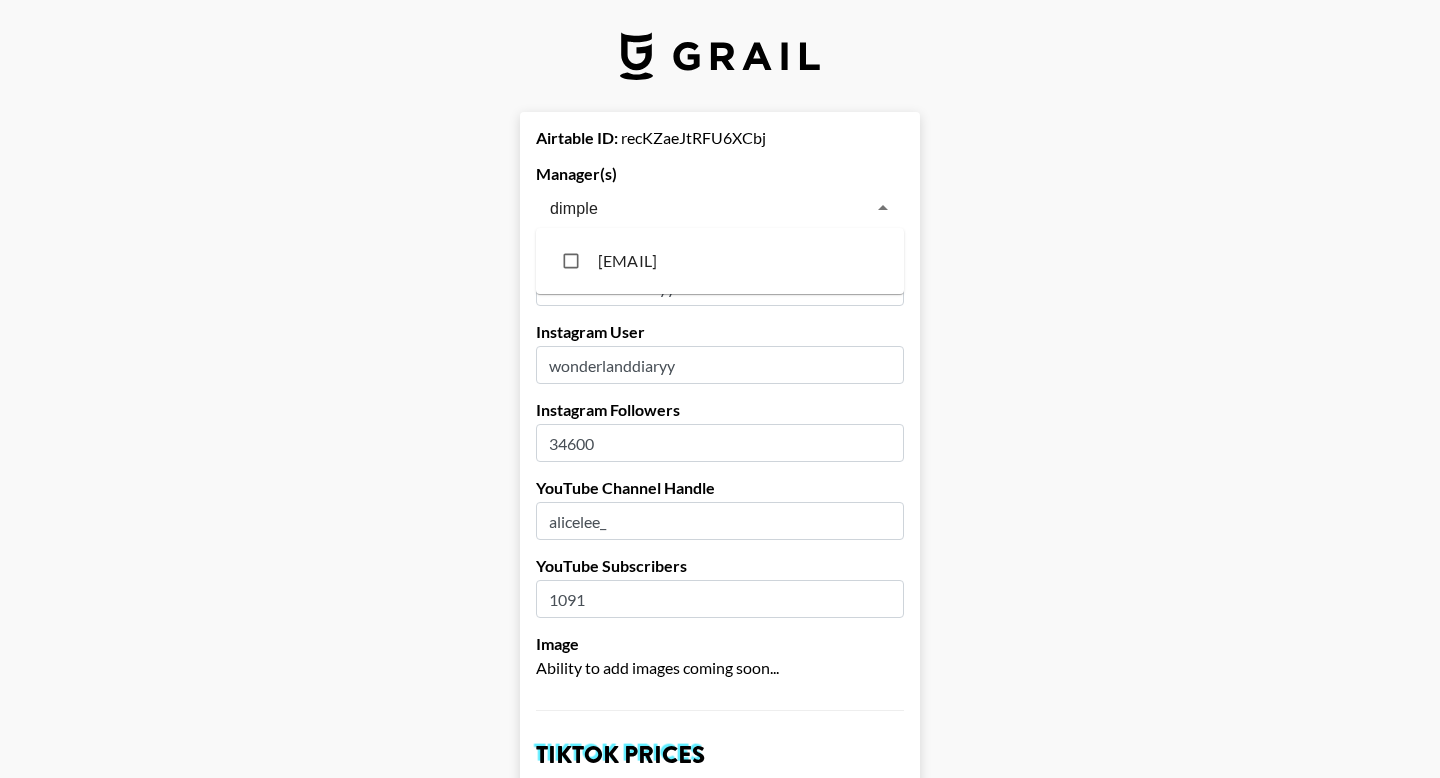 click at bounding box center [571, 261] 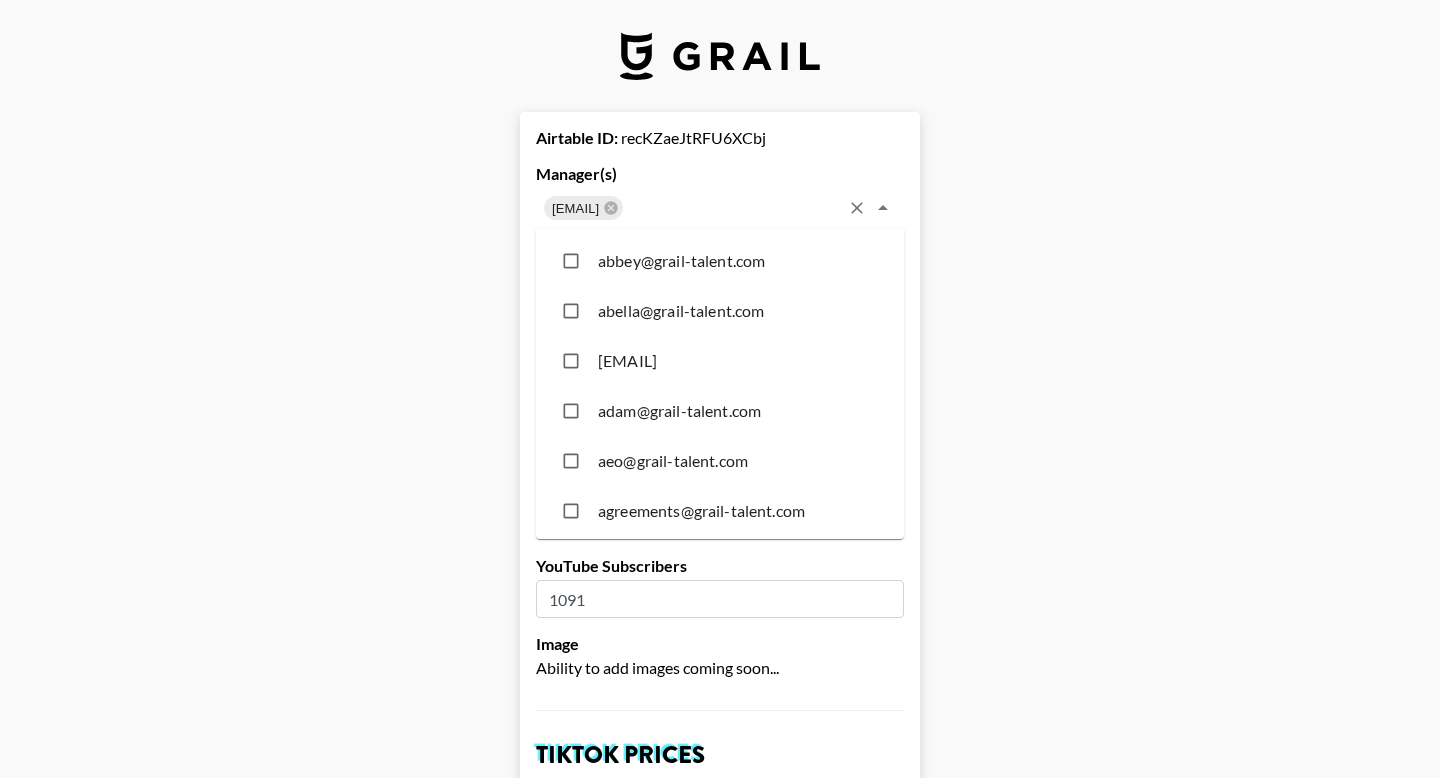 scroll, scrollTop: 4647, scrollLeft: 0, axis: vertical 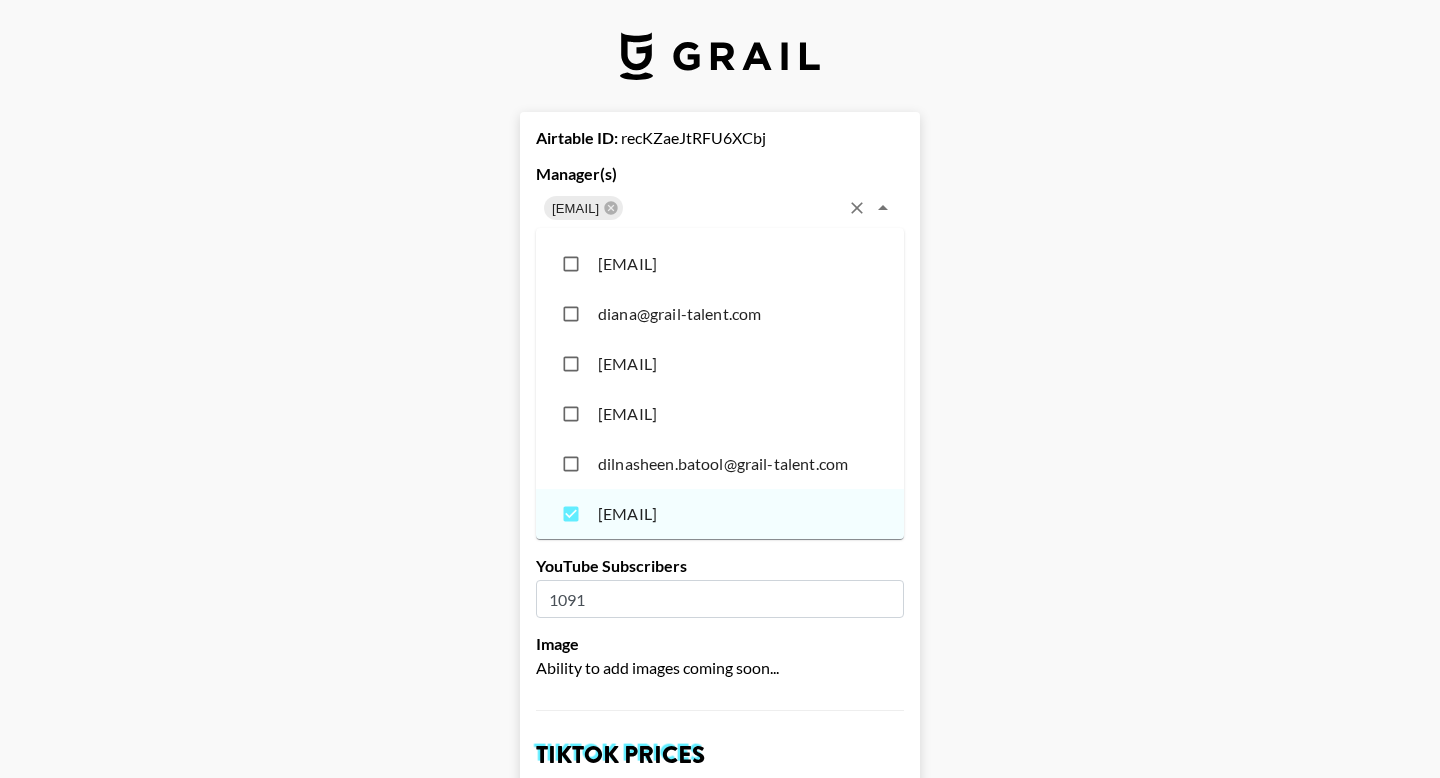 click on "Airtable ID:   [ID] Manager(s) [EMAIL] ​ TikTok User [USERNAME] Instagram User [USERNAME] Instagram Followers 34600 YouTube Channel Handle [USERNAME] YouTube Subscribers 1091 Image Ability to add images coming soon... TikTok Prices TikTok Brand Price TikTok Song Price Instagram Prices Brand Prices Reel  - (Default Brand Price) 1800 Grid Post 1500 3-Frame Story 1000 Song Price IG Song Price YouTube Prices Brand Prices 60-90s Integration  - (Default Brand Price) Pre-Roll YouTube Short Song Price YT Song Price Hide on Booking Platform If checked, creator will be hidden from  clients  but not from managers. Delete from Booking Platform If checked, creator will be hidden from both clients   and managers . USE CAREFULLY. Show on Marketing Site? Show on  https://grail-talent.com/talent Name [FIRST] [LAST] Country [COUNTRY] ​ Birthday [DATE] Creator's Currency Select a Currency USD GBP Save Creator" at bounding box center [720, 1356] 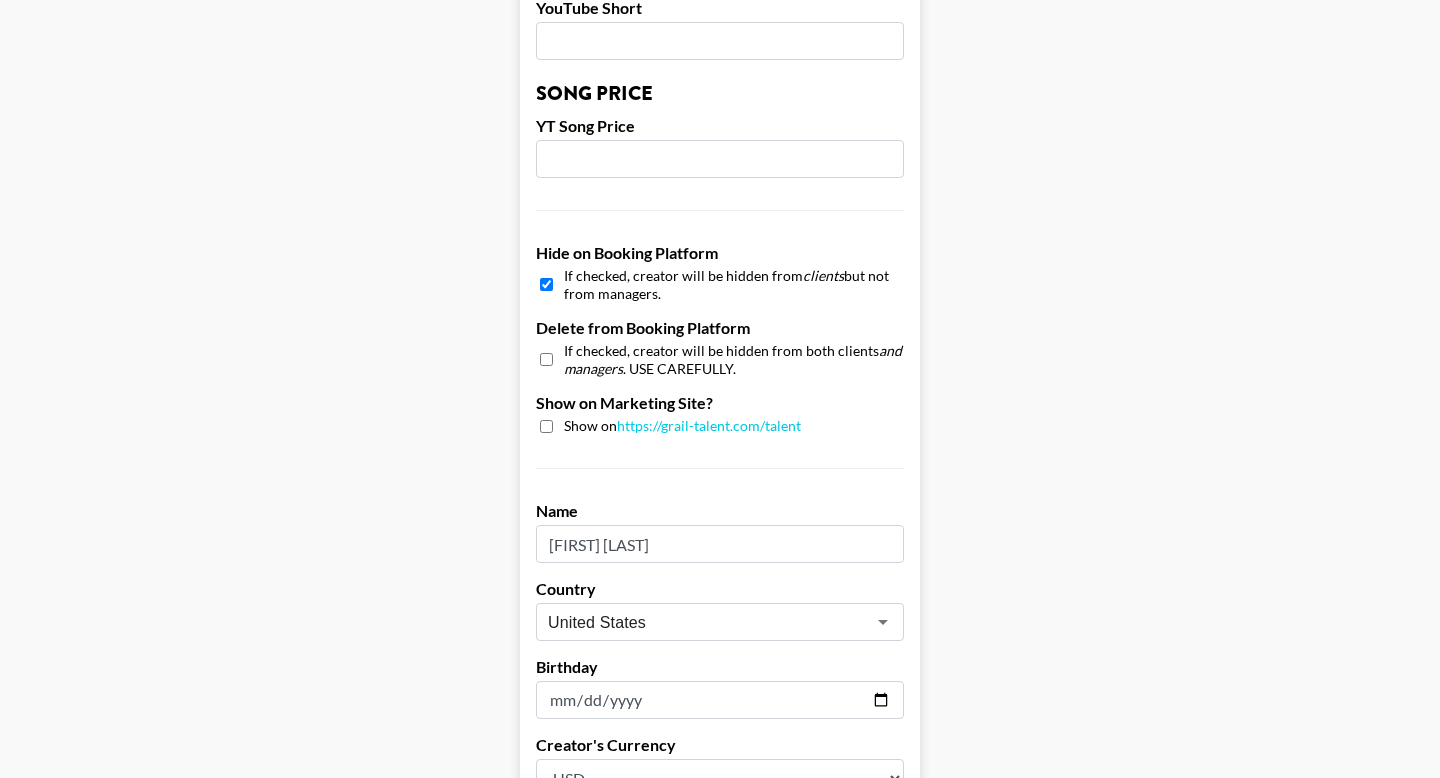 scroll, scrollTop: 1465, scrollLeft: 0, axis: vertical 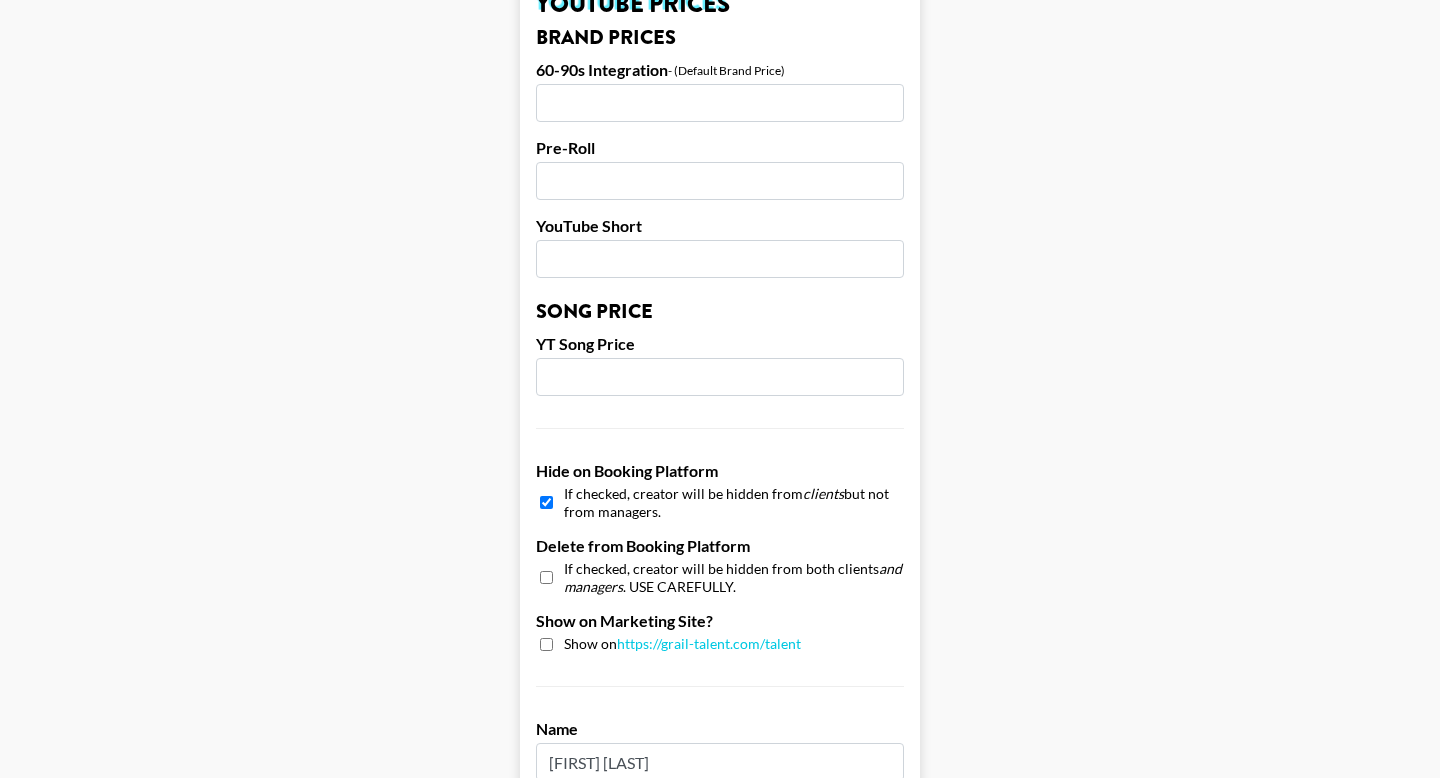 click at bounding box center [546, 502] 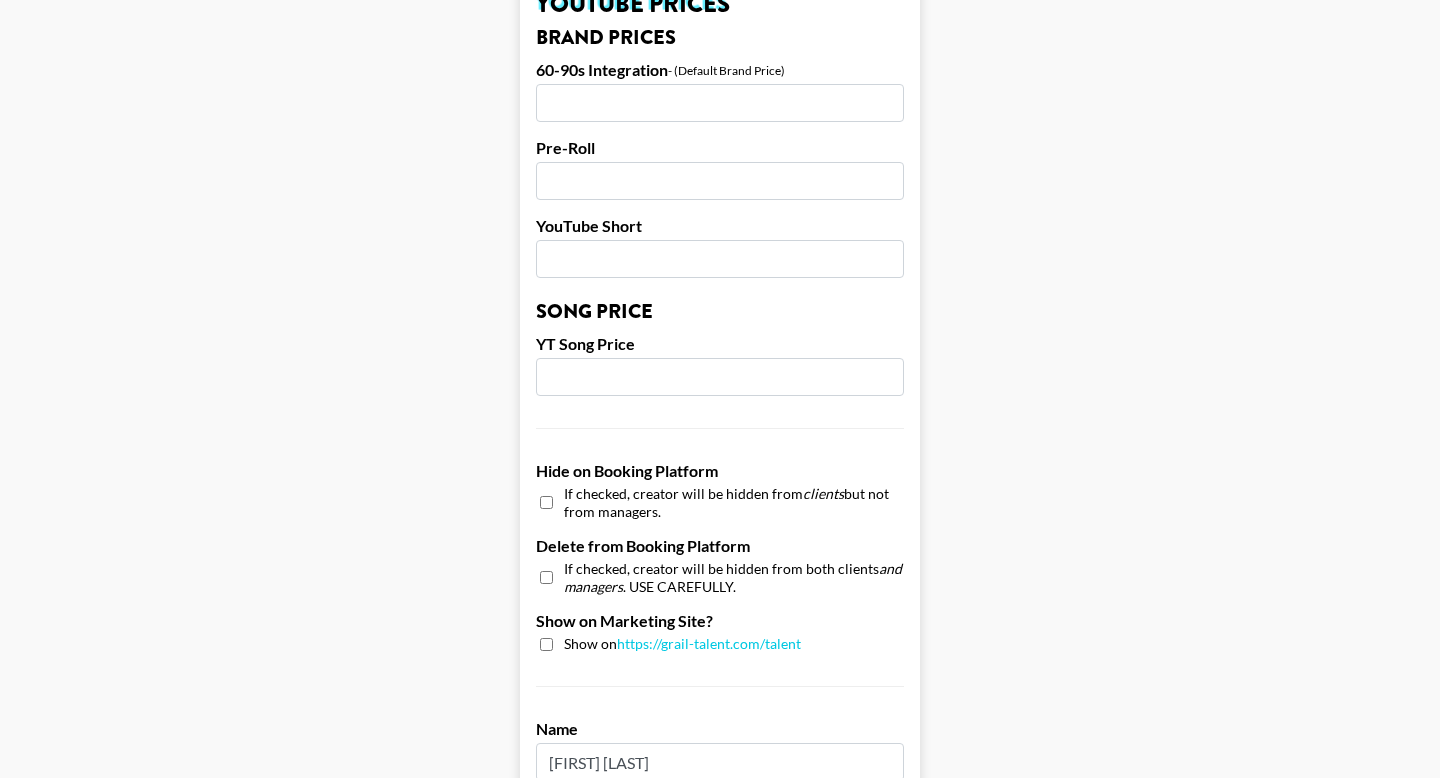scroll, scrollTop: 1935, scrollLeft: 0, axis: vertical 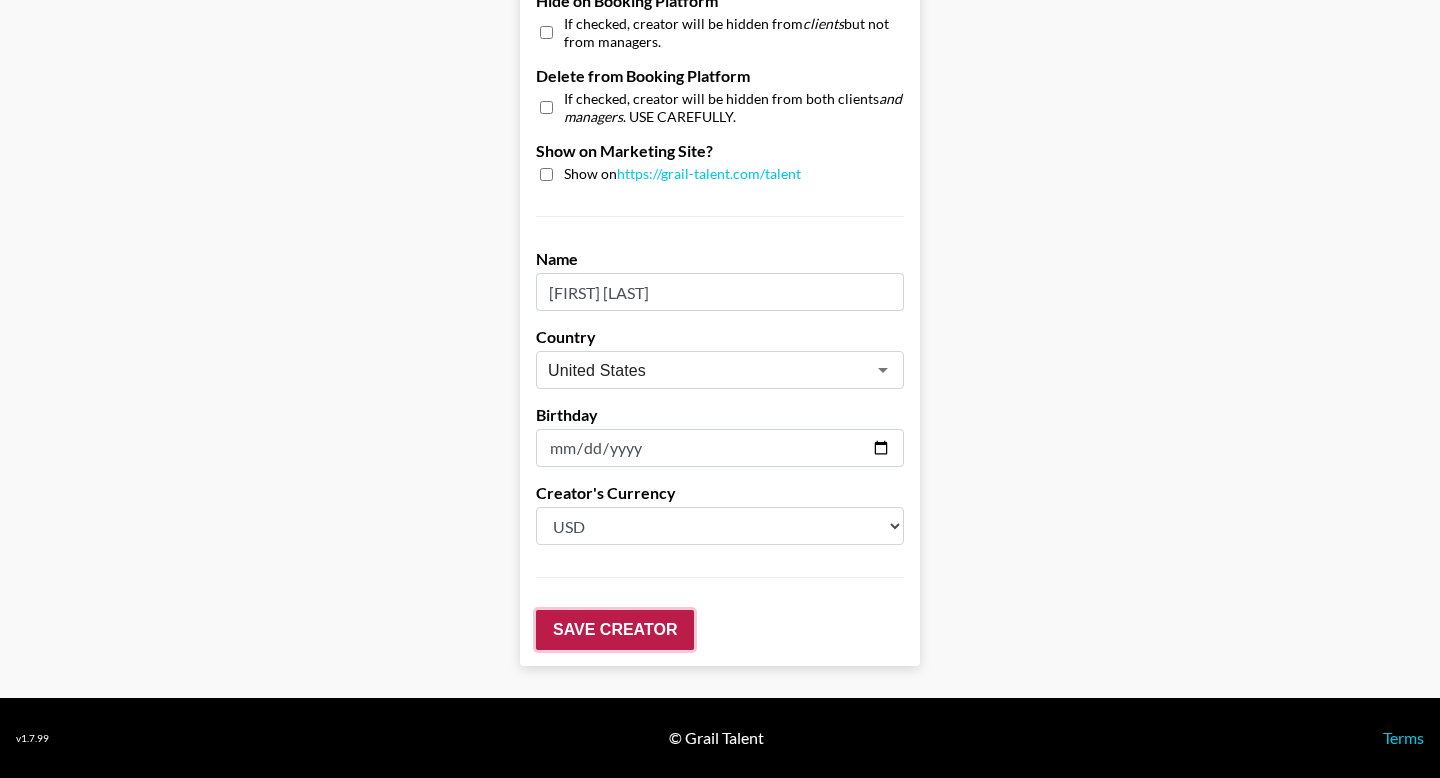 click on "Save Creator" at bounding box center [615, 630] 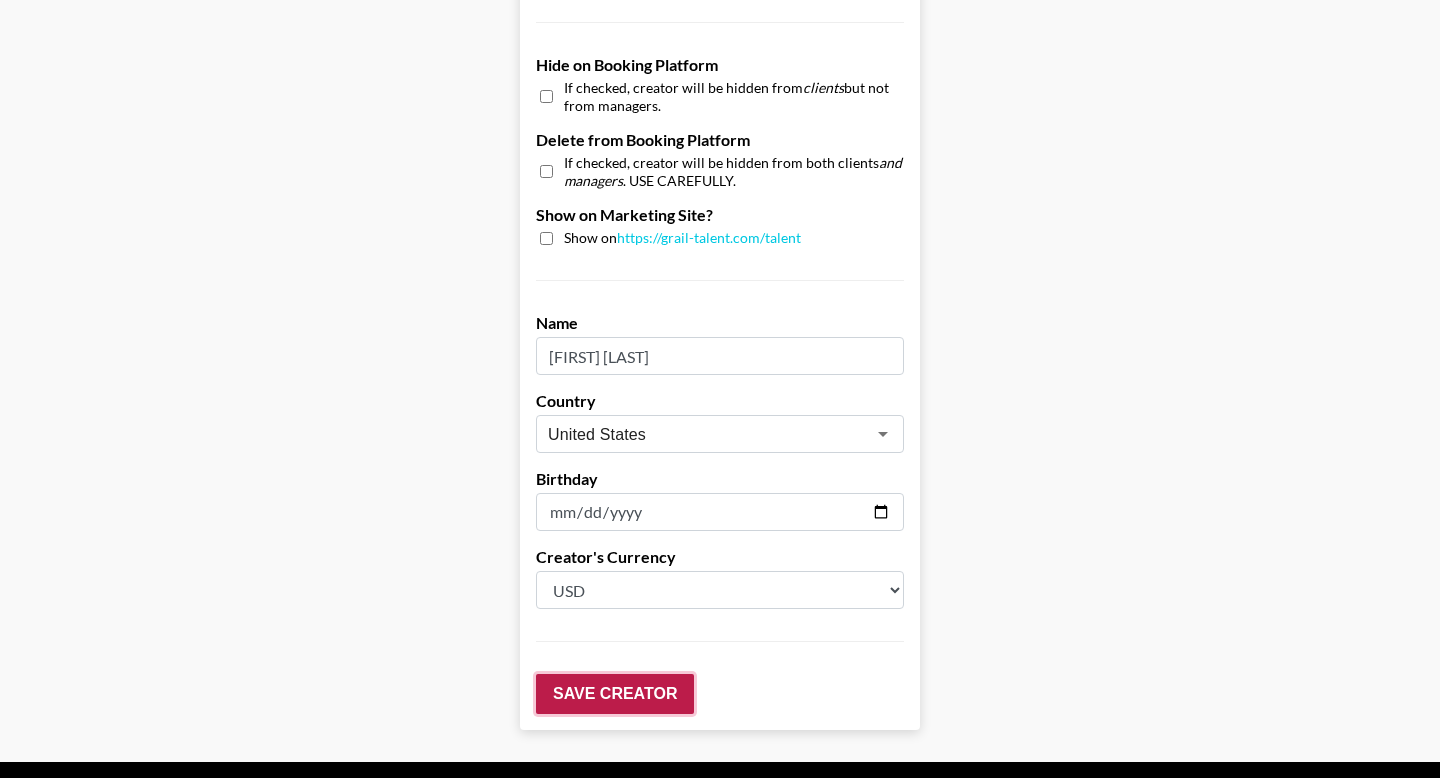 scroll, scrollTop: 112, scrollLeft: 0, axis: vertical 